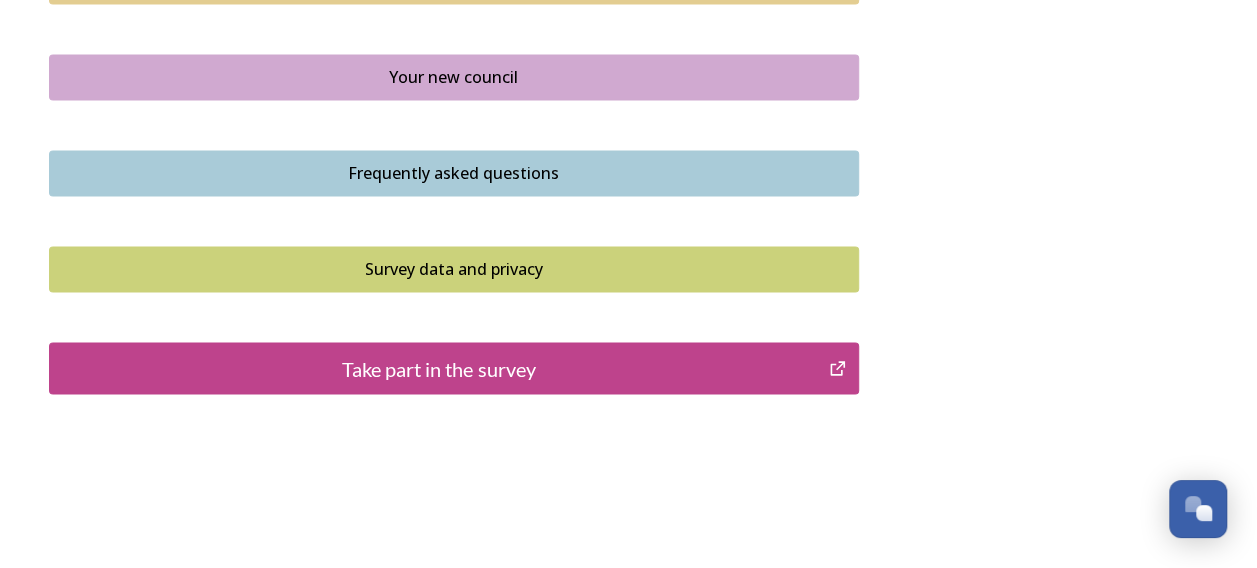 scroll, scrollTop: 1578, scrollLeft: 0, axis: vertical 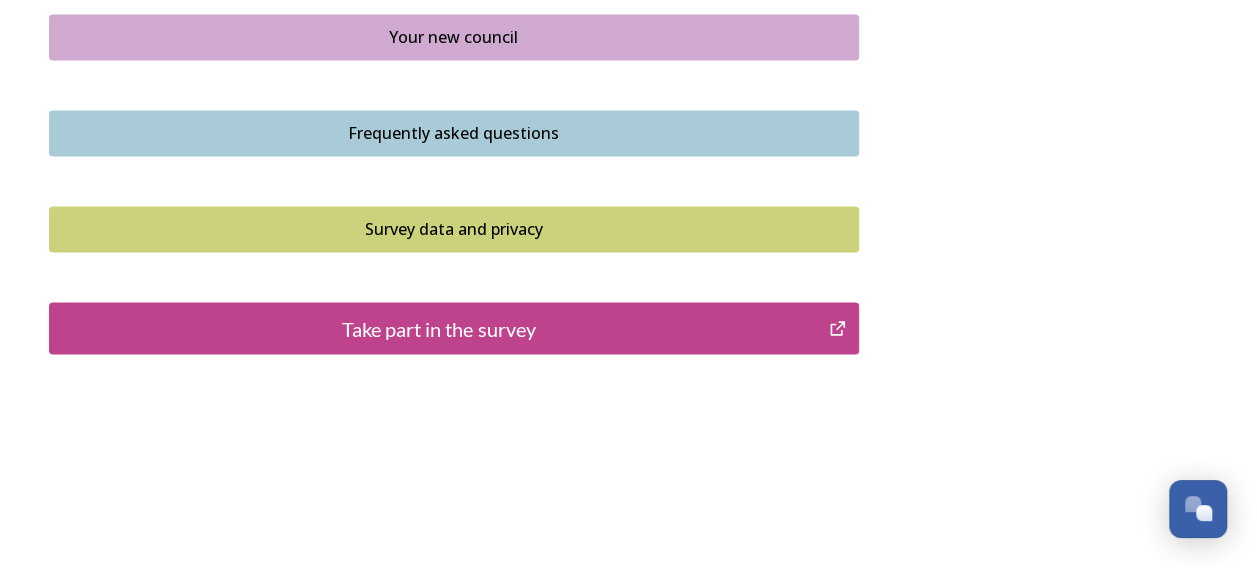 click on "Take part in the survey" at bounding box center [439, 328] 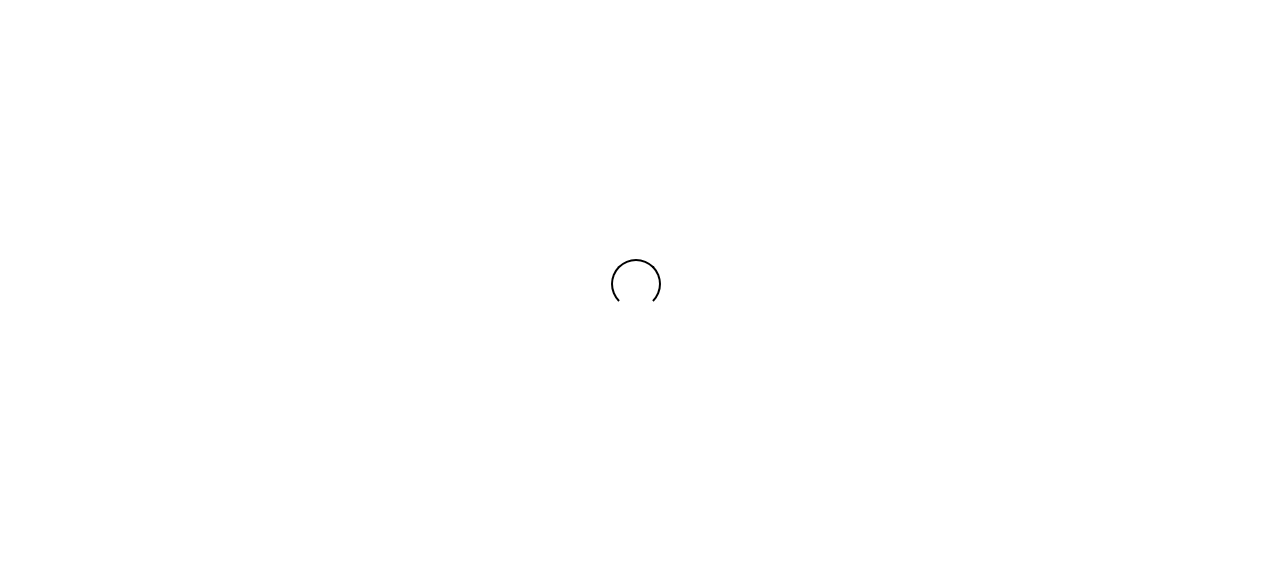 scroll, scrollTop: 0, scrollLeft: 0, axis: both 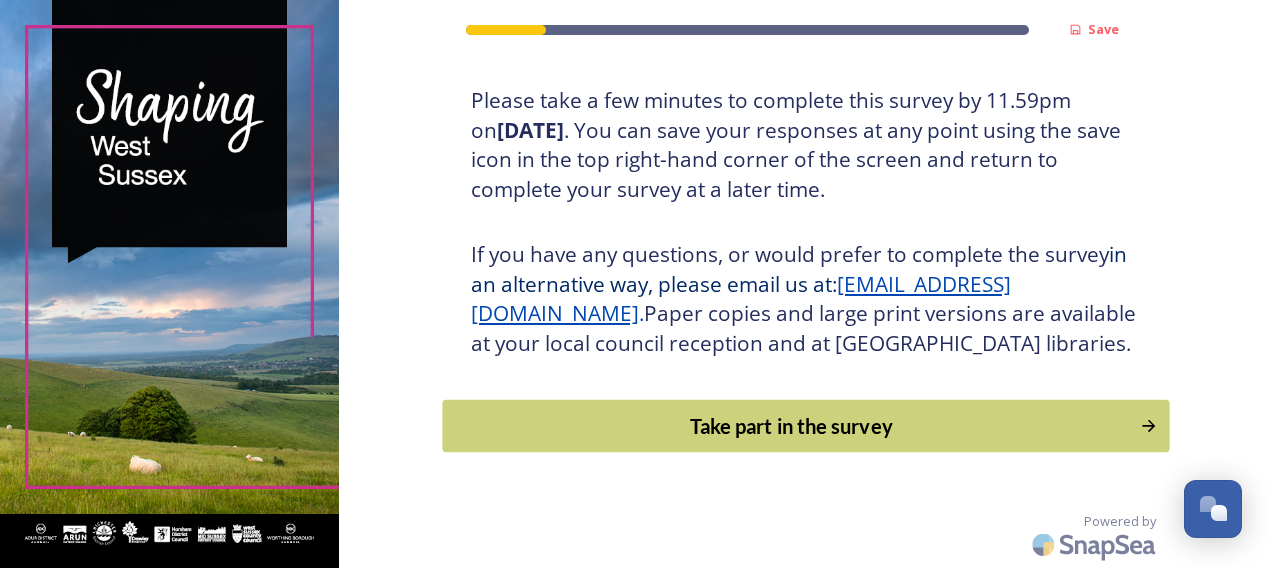 click on "Take part in the survey" at bounding box center [791, 426] 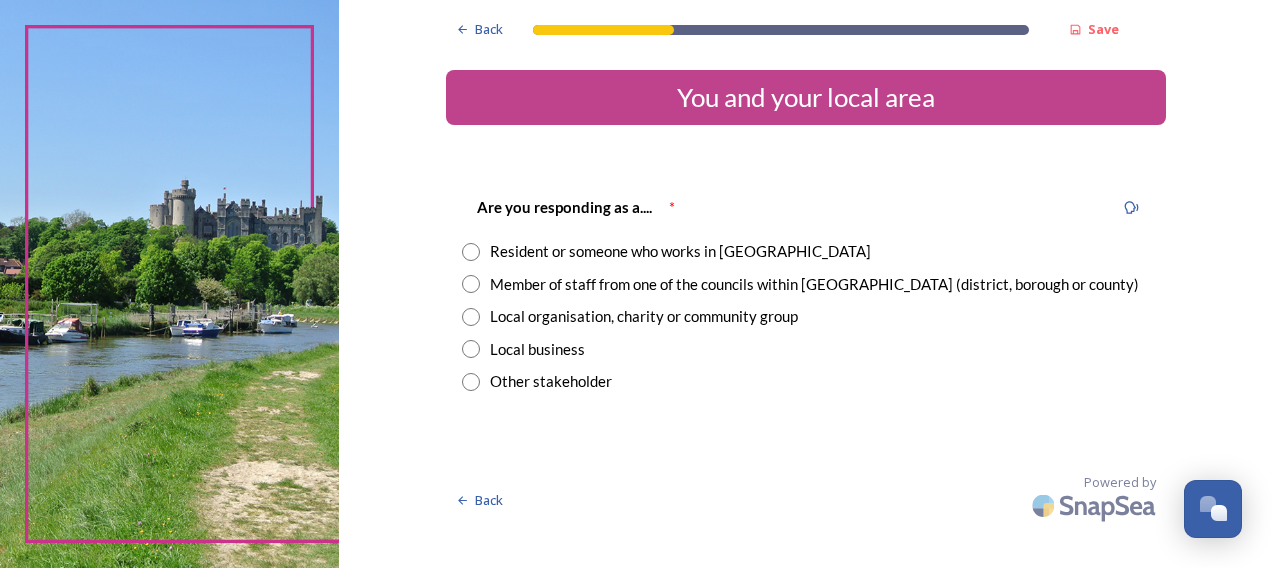 click at bounding box center (471, 284) 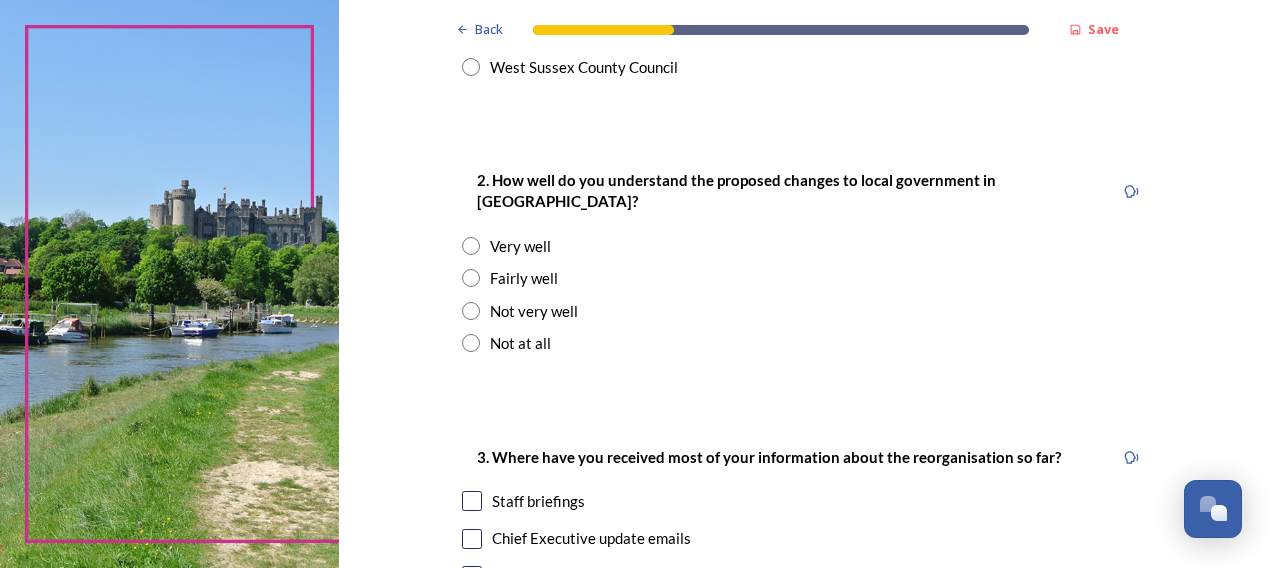 scroll, scrollTop: 600, scrollLeft: 0, axis: vertical 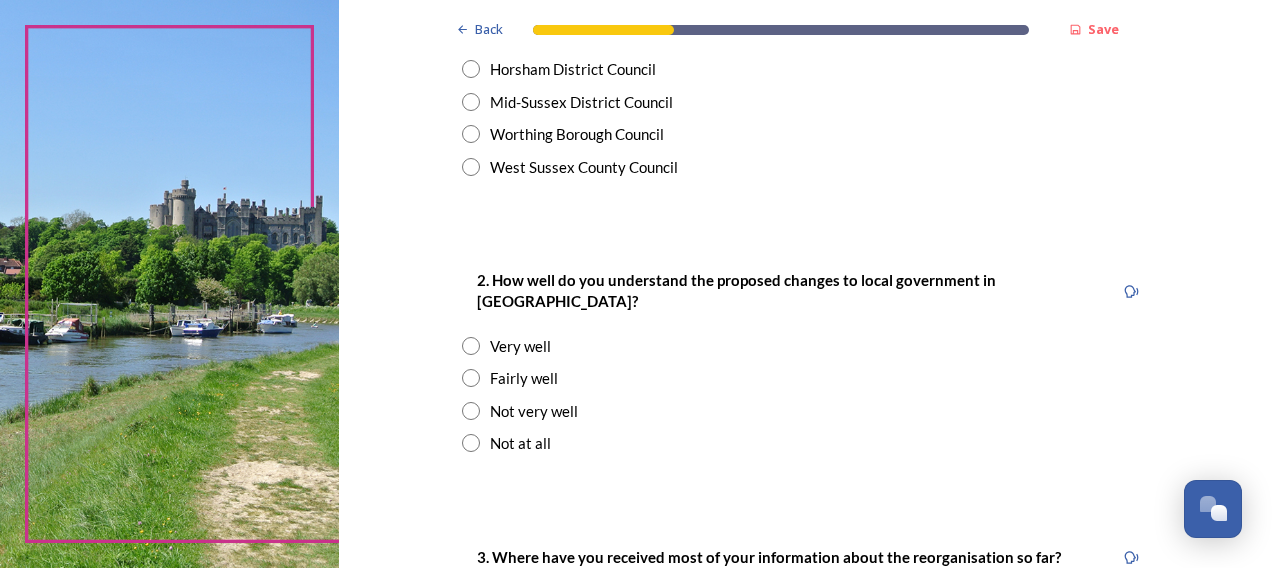 click at bounding box center (471, 167) 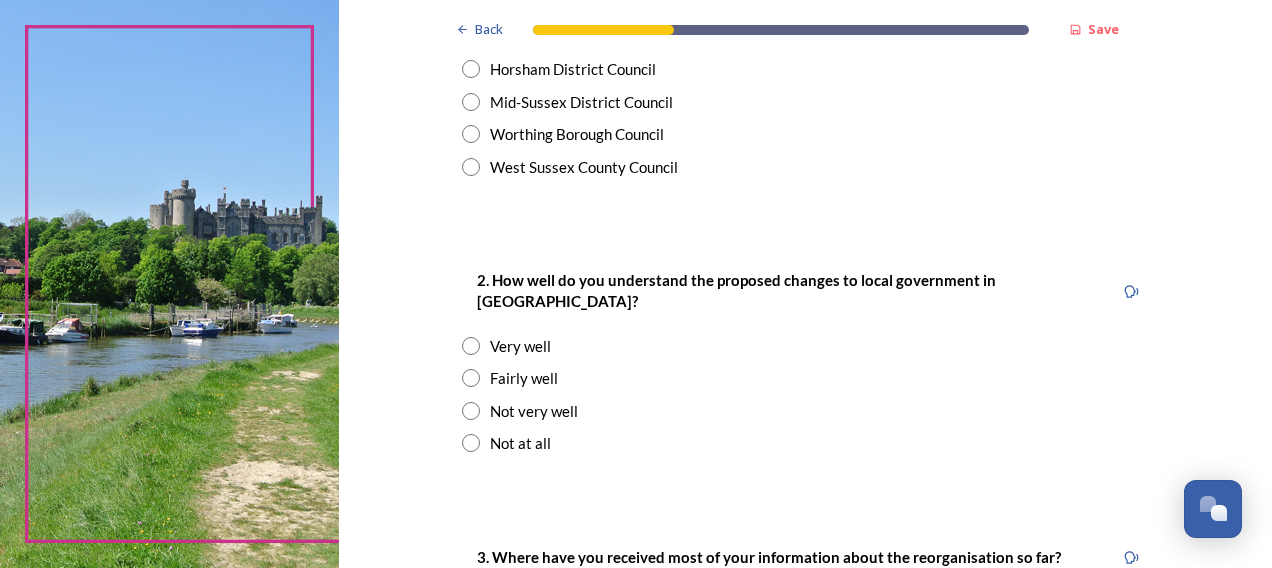 radio on "true" 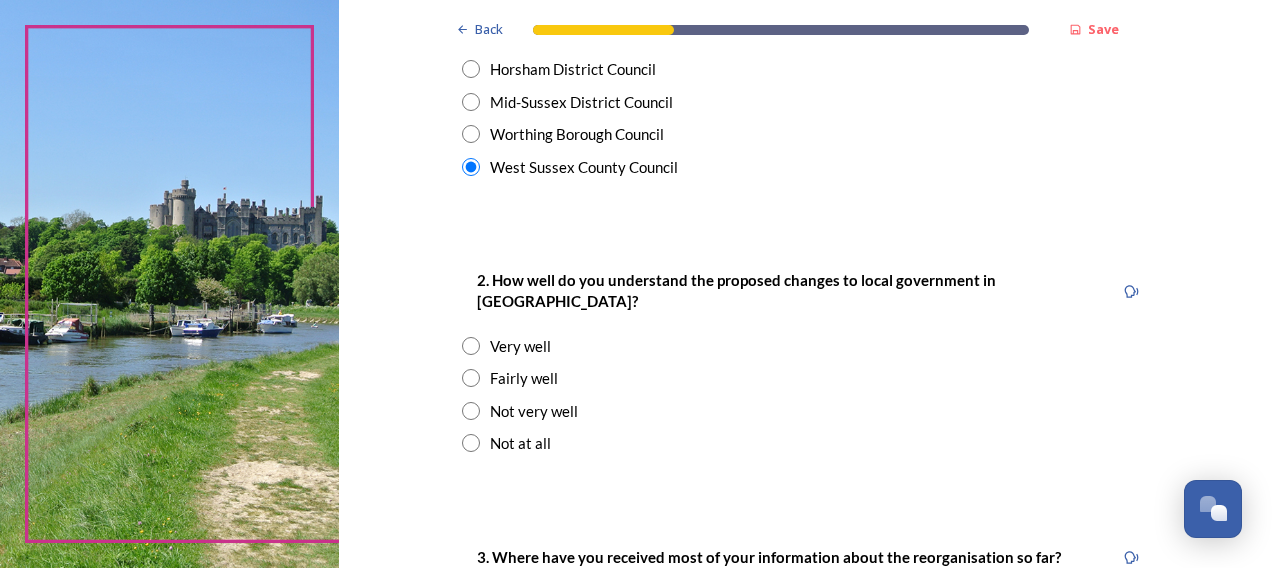 click at bounding box center [471, 378] 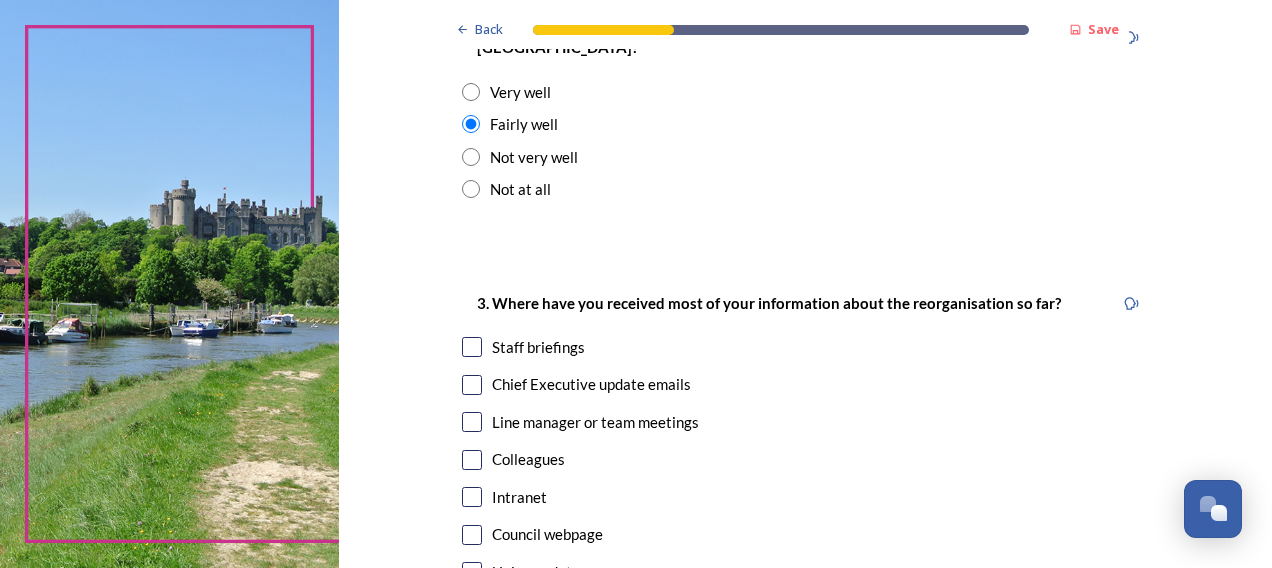 scroll, scrollTop: 900, scrollLeft: 0, axis: vertical 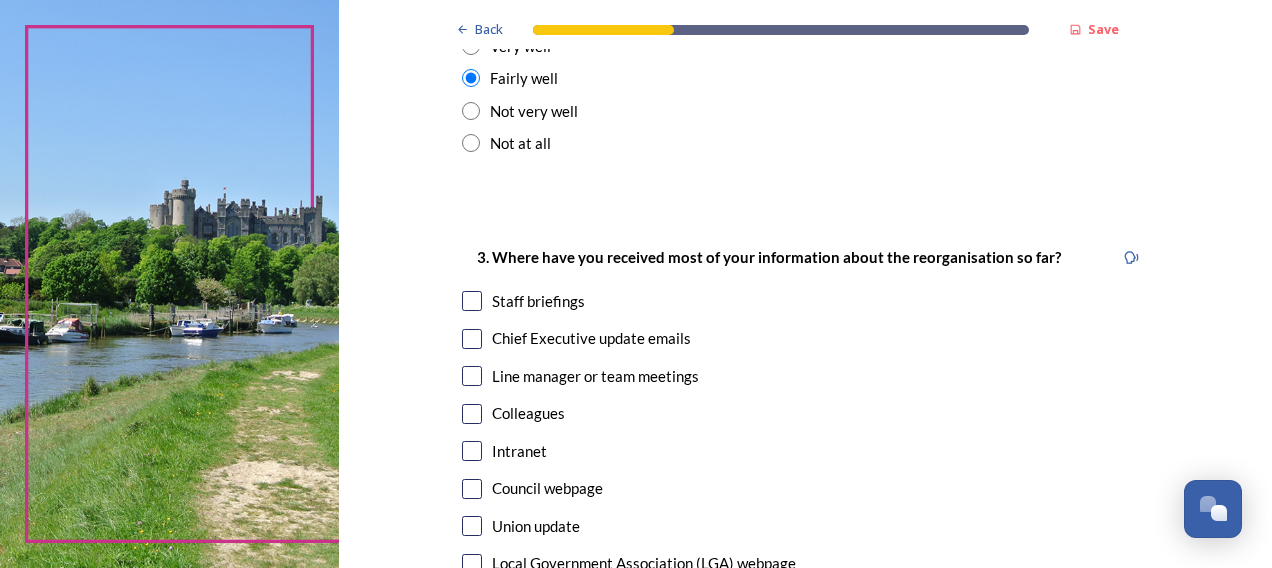 click at bounding box center (472, 339) 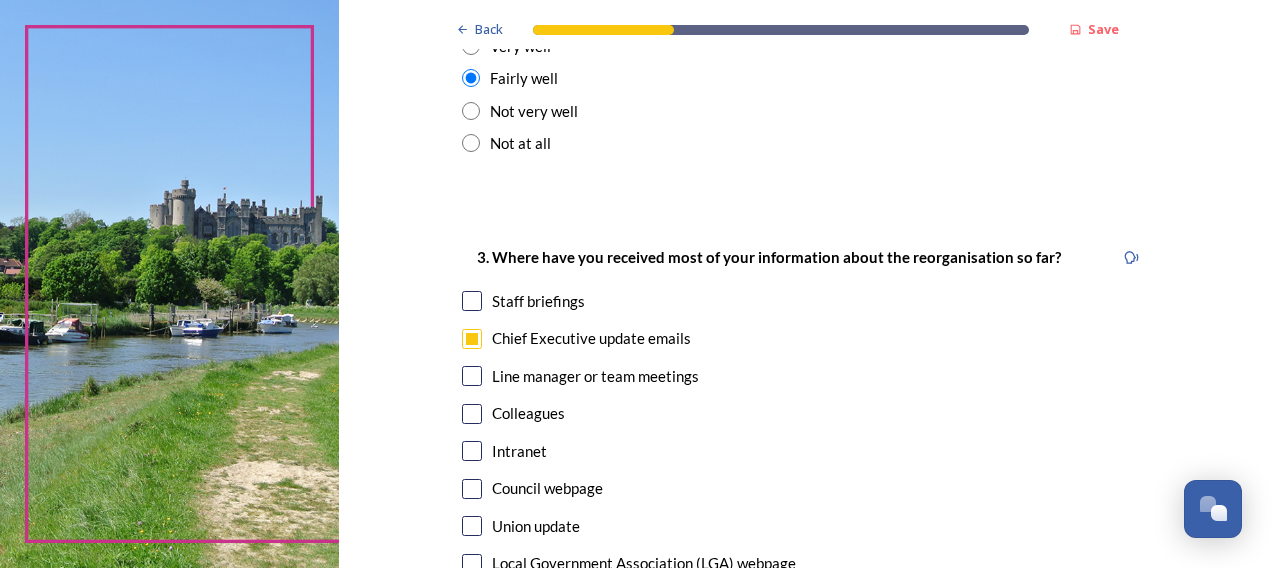 click at bounding box center [472, 301] 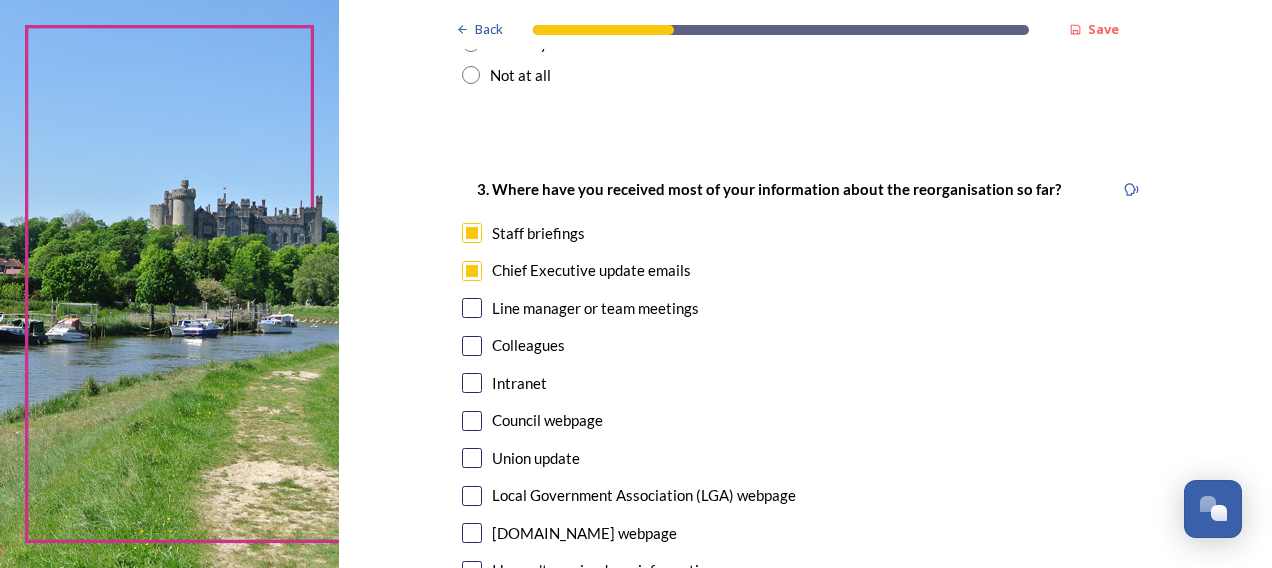 scroll, scrollTop: 1000, scrollLeft: 0, axis: vertical 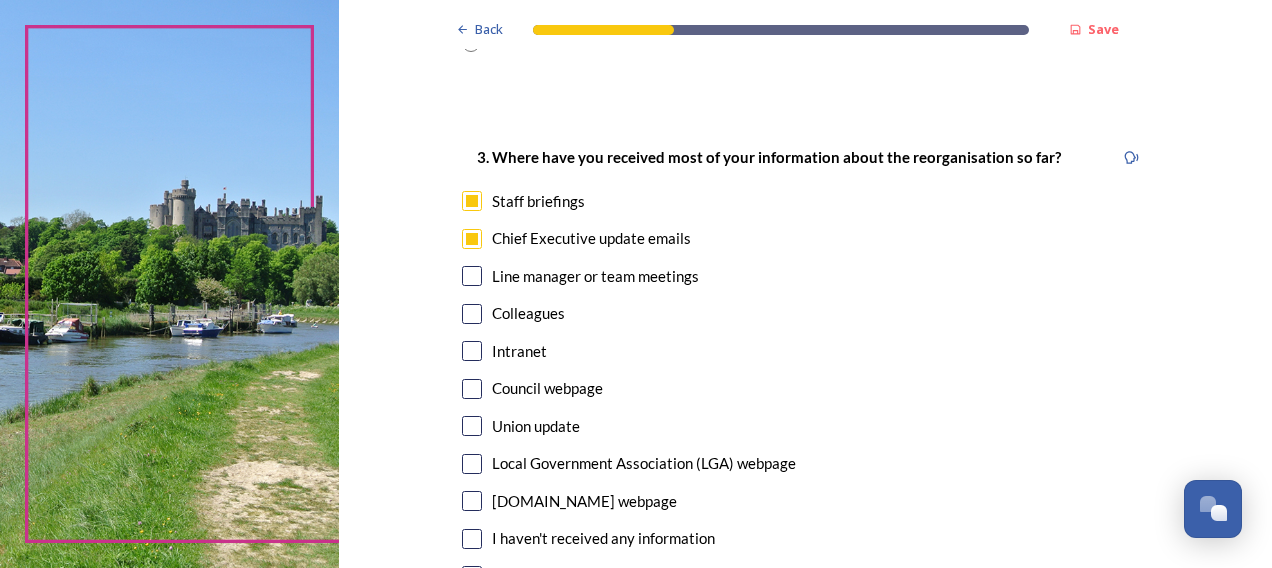 click at bounding box center [472, 351] 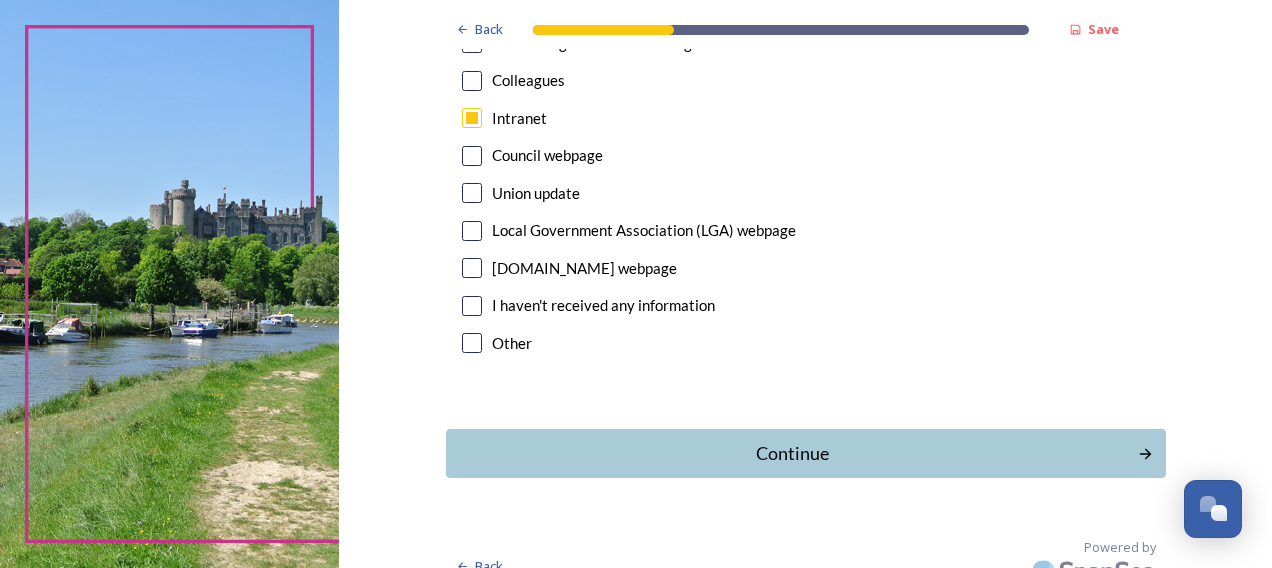 scroll, scrollTop: 1237, scrollLeft: 0, axis: vertical 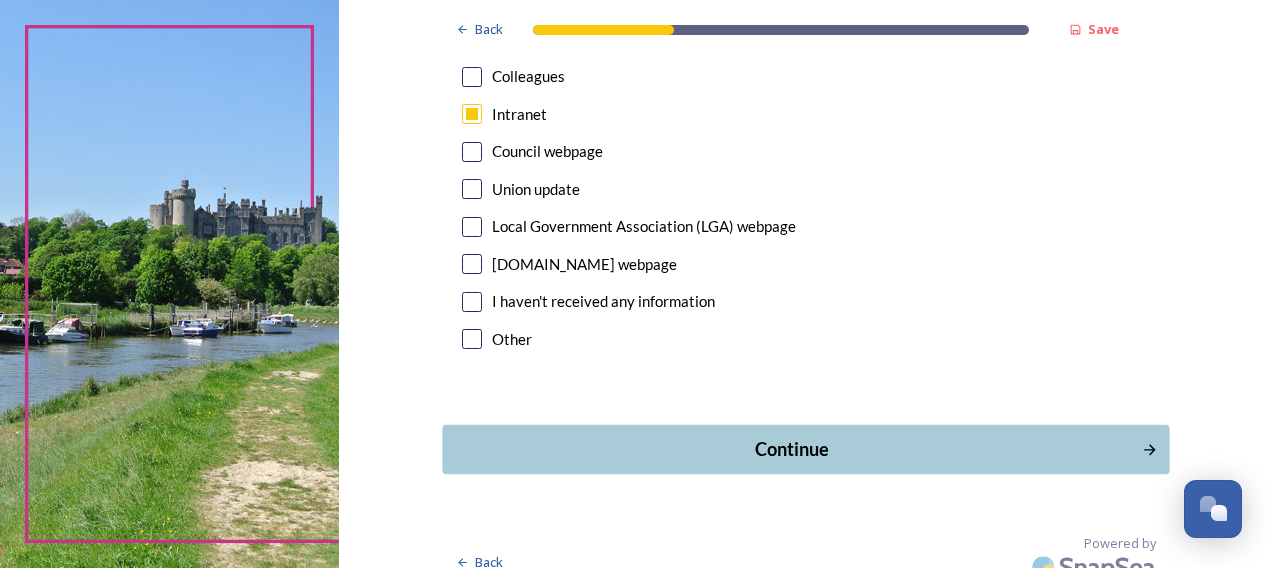 click on "Continue" at bounding box center (791, 449) 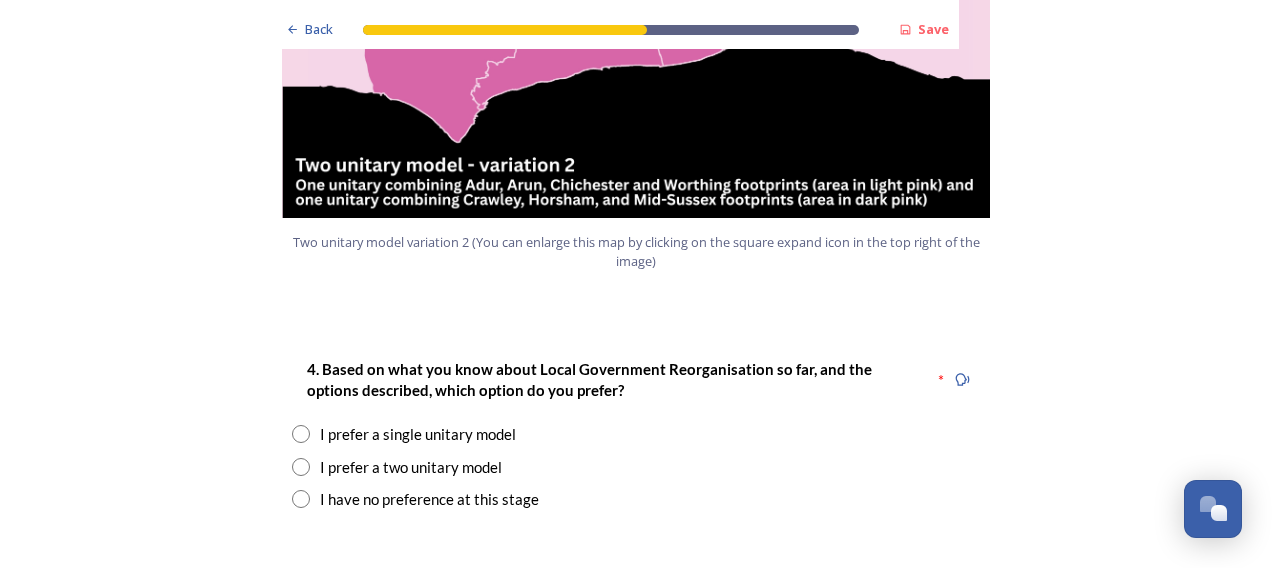 scroll, scrollTop: 2700, scrollLeft: 0, axis: vertical 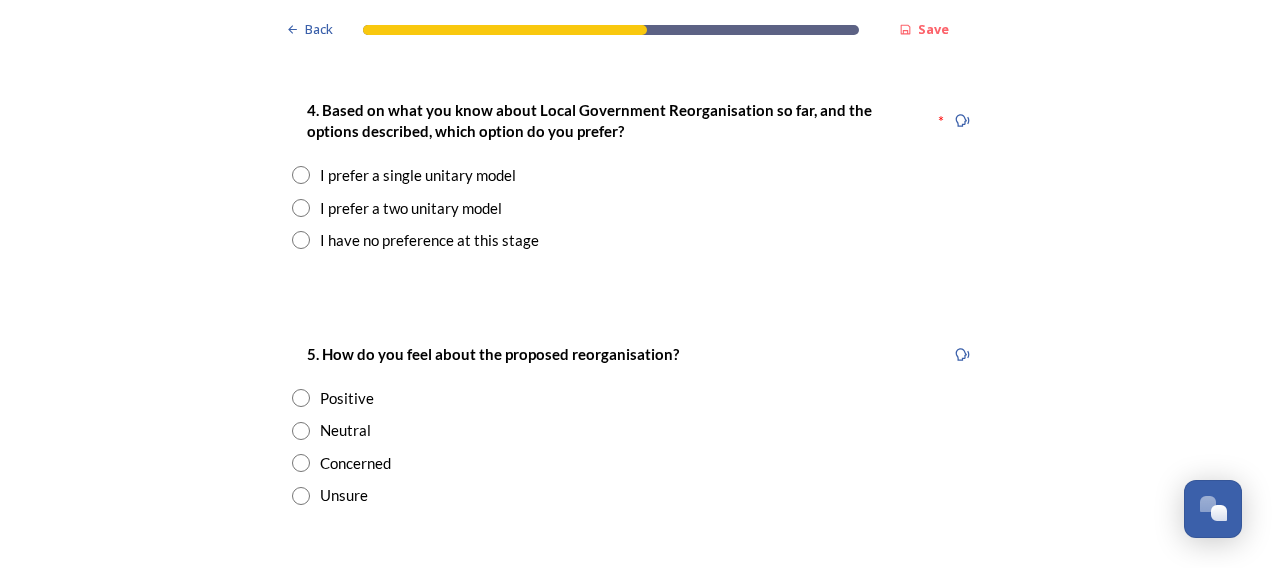 click at bounding box center (301, 208) 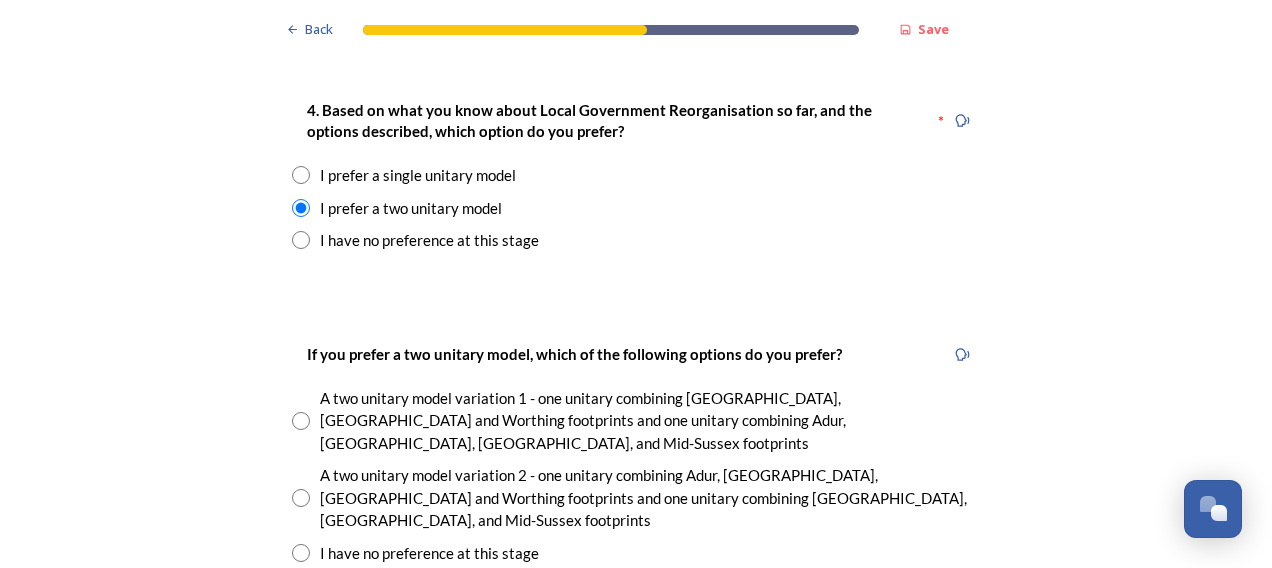 click at bounding box center [301, 498] 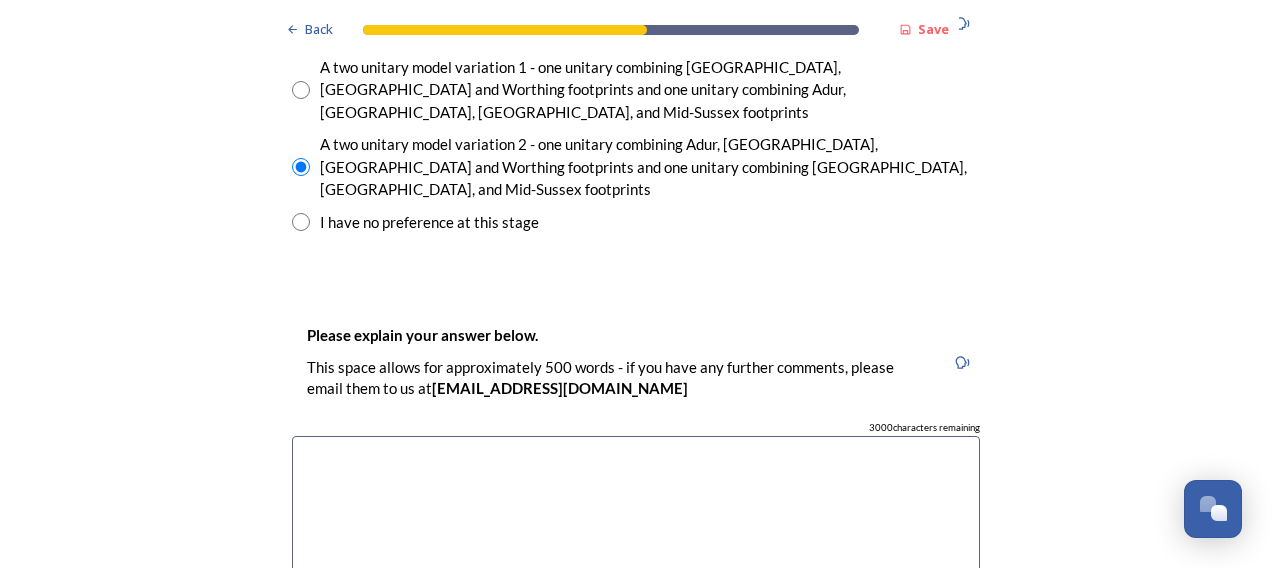 scroll, scrollTop: 3000, scrollLeft: 0, axis: vertical 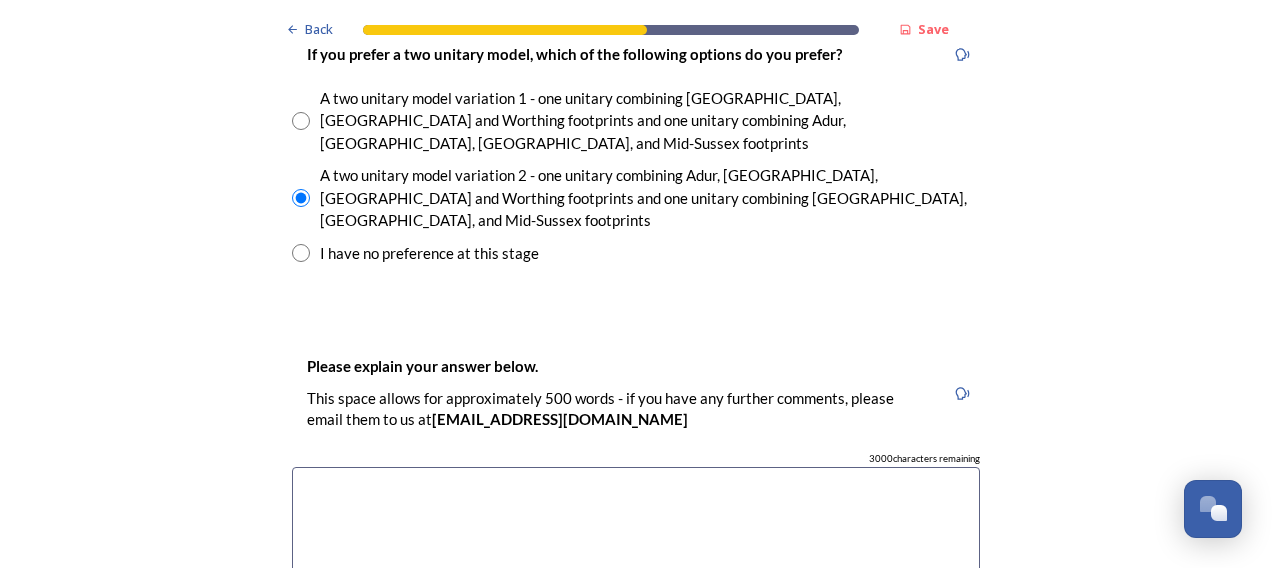 click at bounding box center (636, 579) 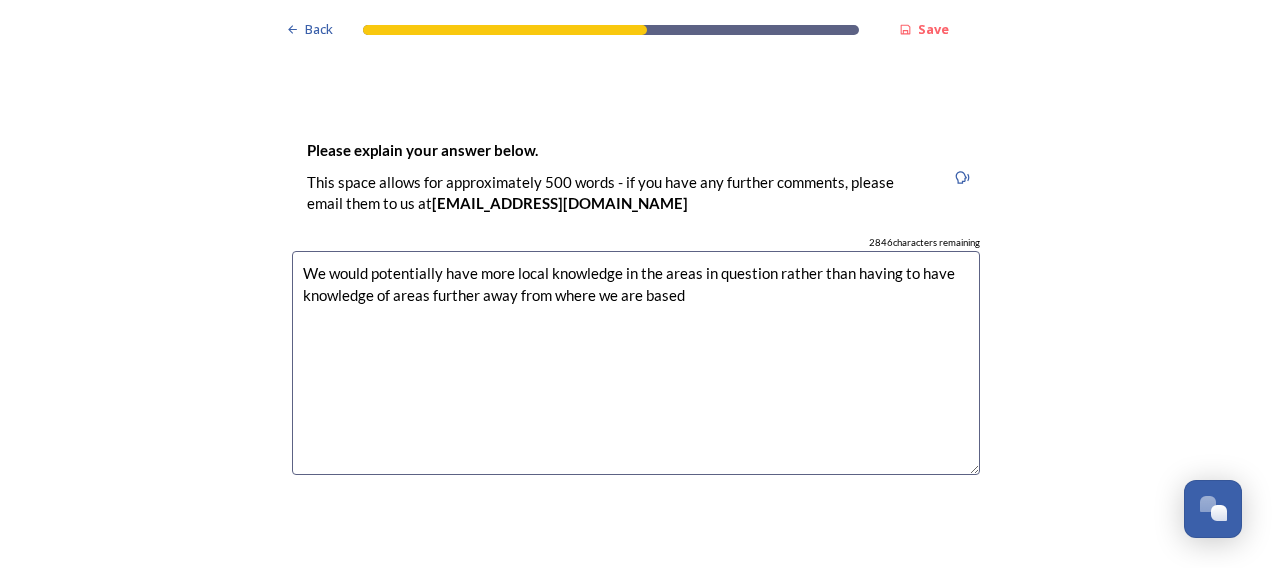 scroll, scrollTop: 3500, scrollLeft: 0, axis: vertical 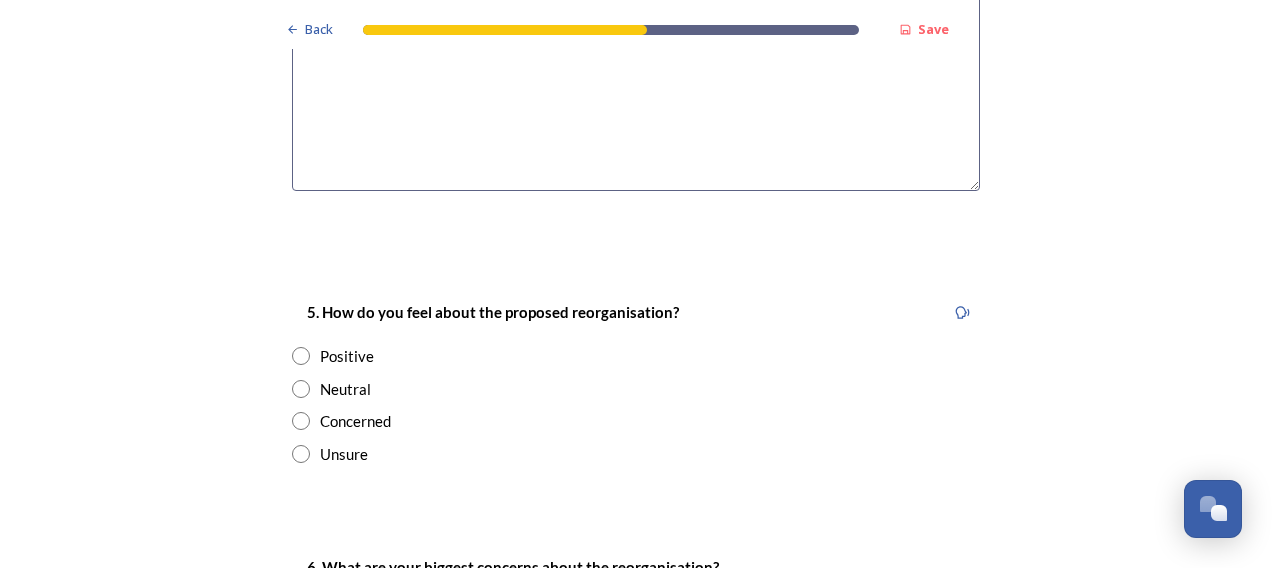 type on "We would potentially have more local knowledge in the areas in question rather than having to have knowledge of areas further away from where we are based" 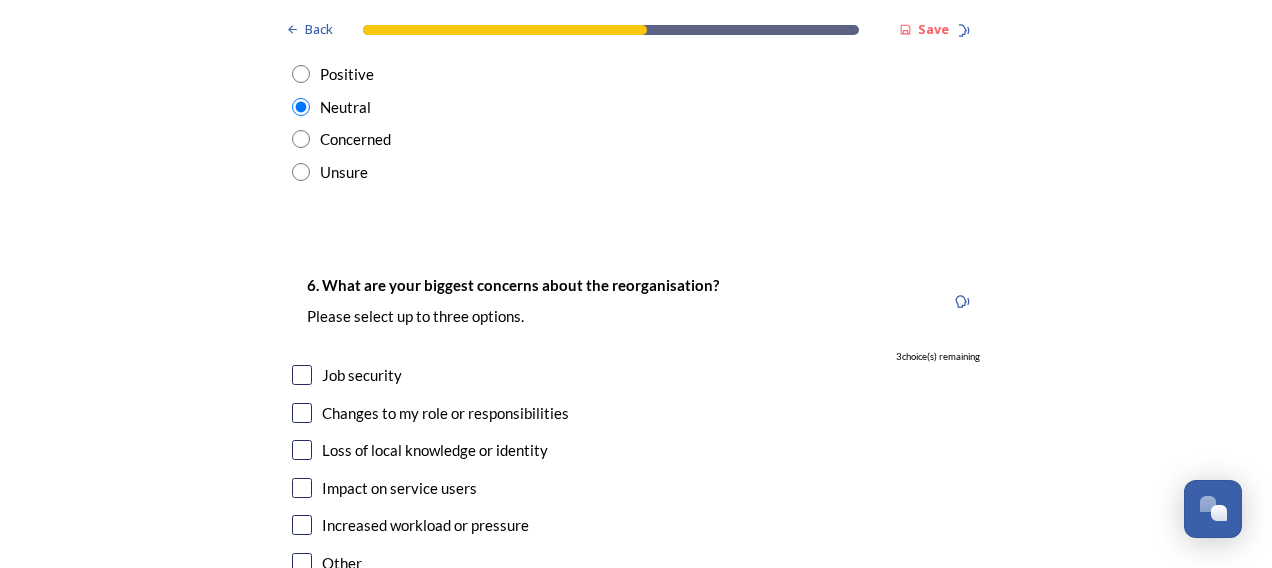 scroll, scrollTop: 3800, scrollLeft: 0, axis: vertical 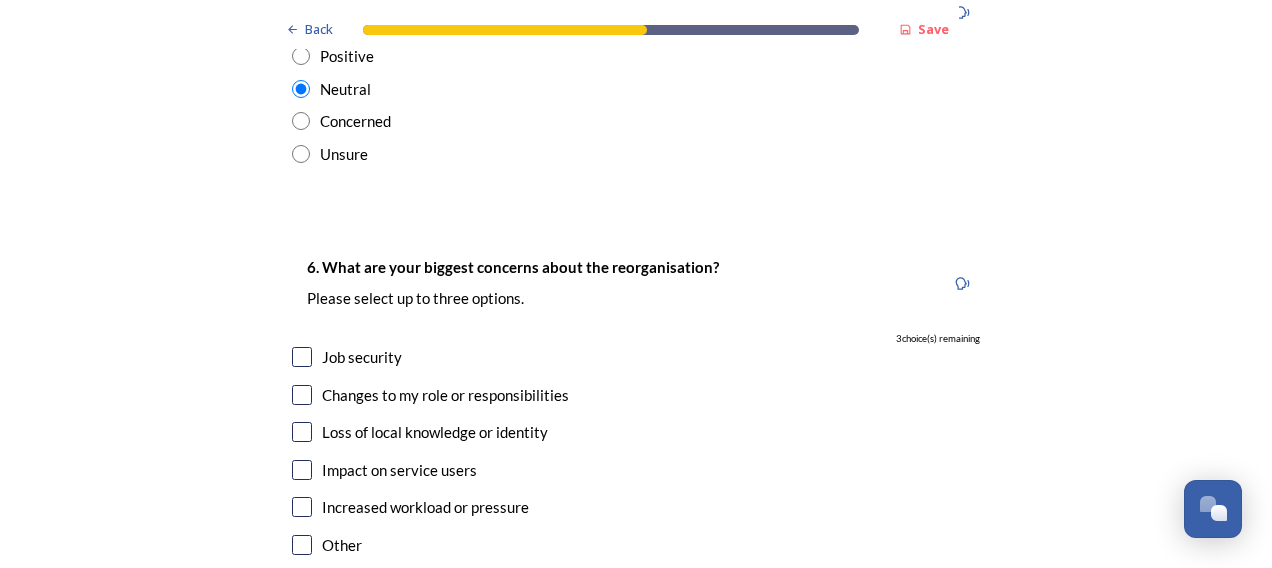 click at bounding box center [302, 357] 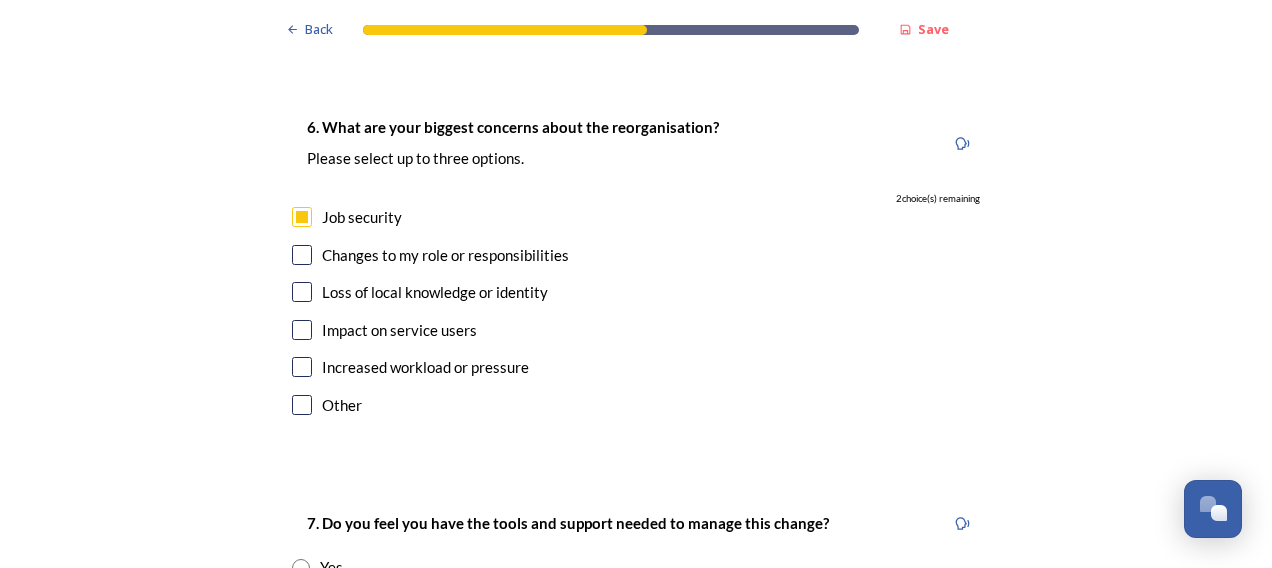 scroll, scrollTop: 4100, scrollLeft: 0, axis: vertical 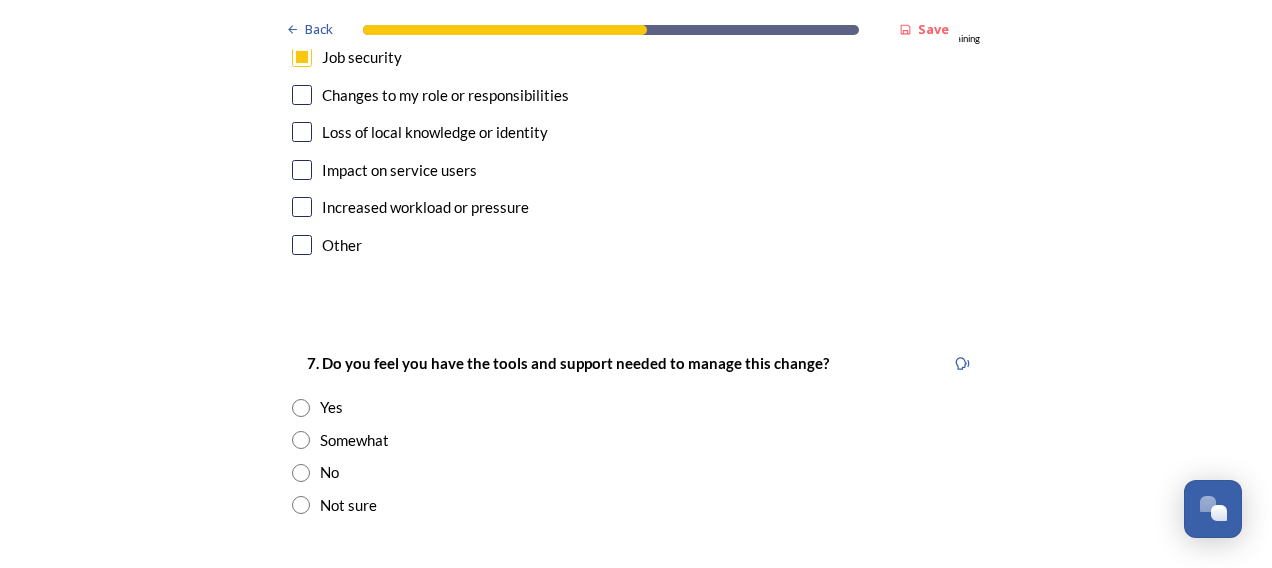 click at bounding box center [301, 440] 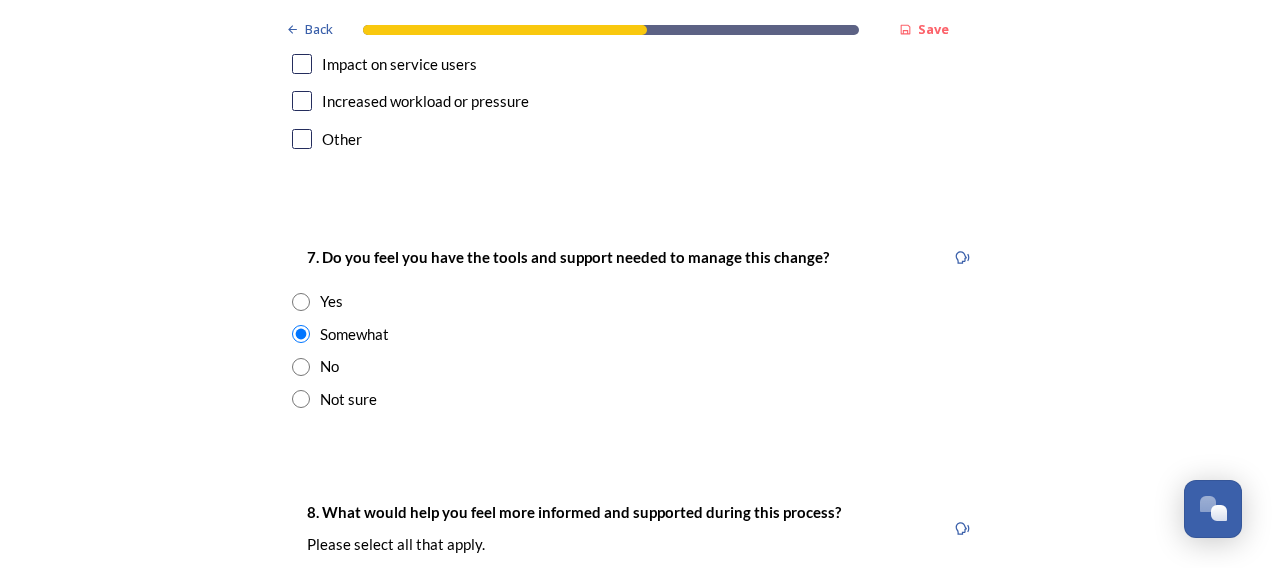 scroll, scrollTop: 4400, scrollLeft: 0, axis: vertical 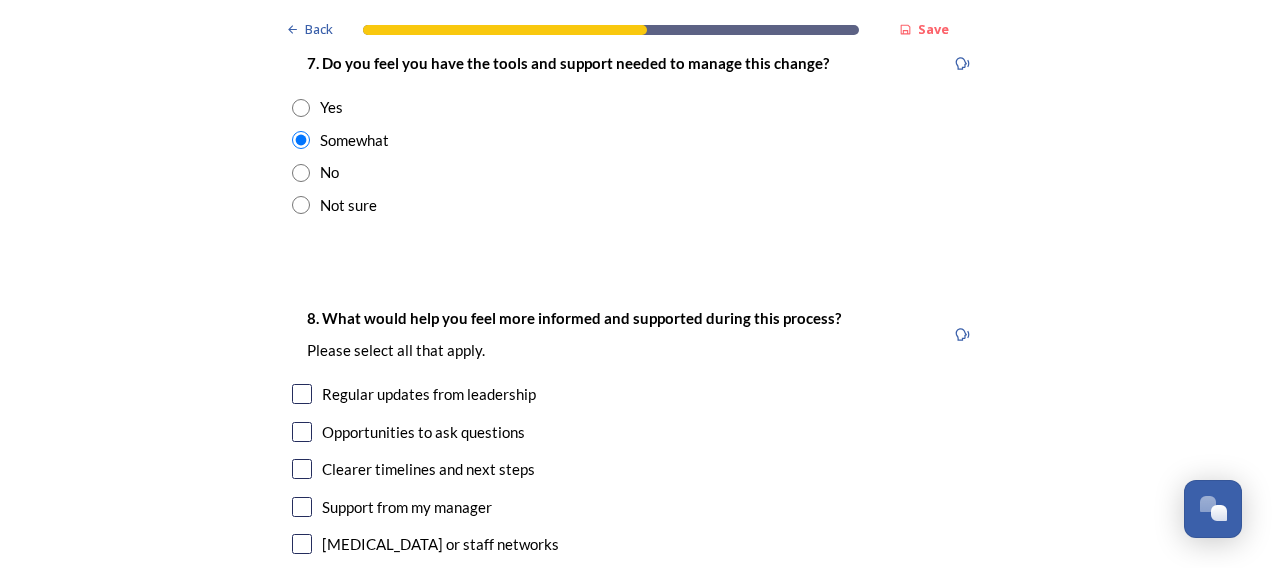 click at bounding box center [302, 394] 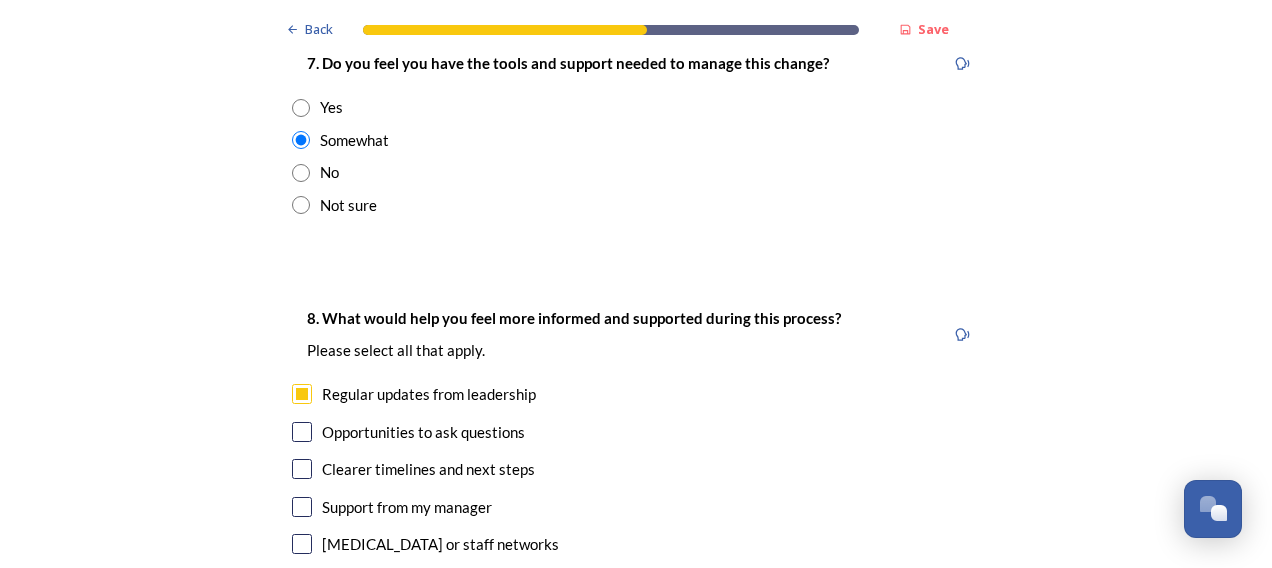 click at bounding box center [302, 507] 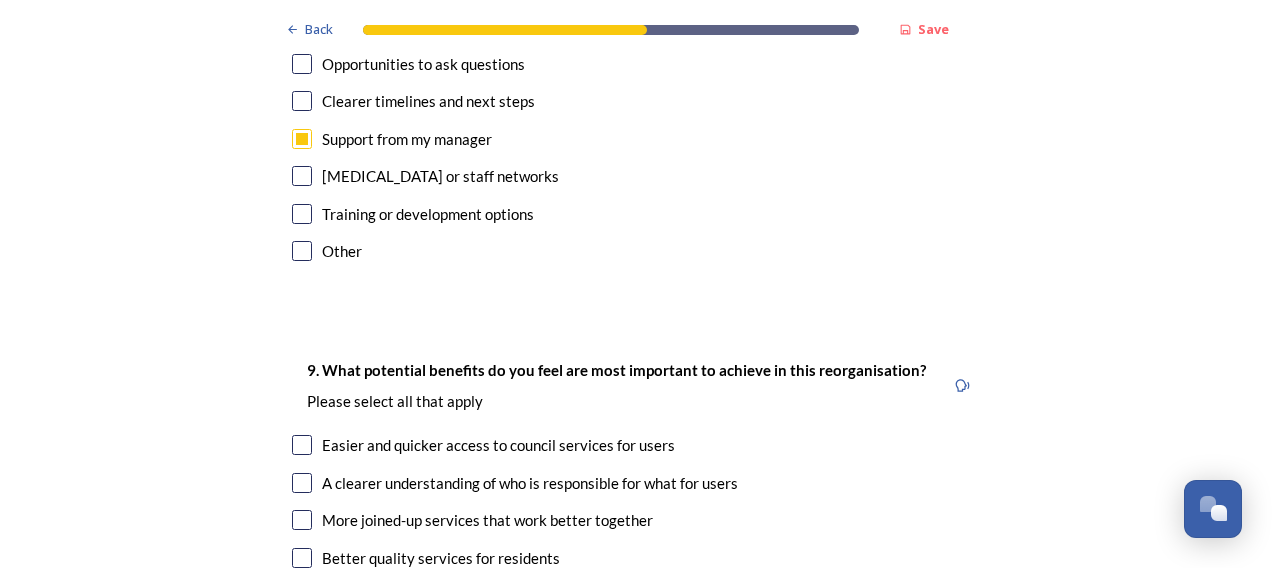 scroll, scrollTop: 4900, scrollLeft: 0, axis: vertical 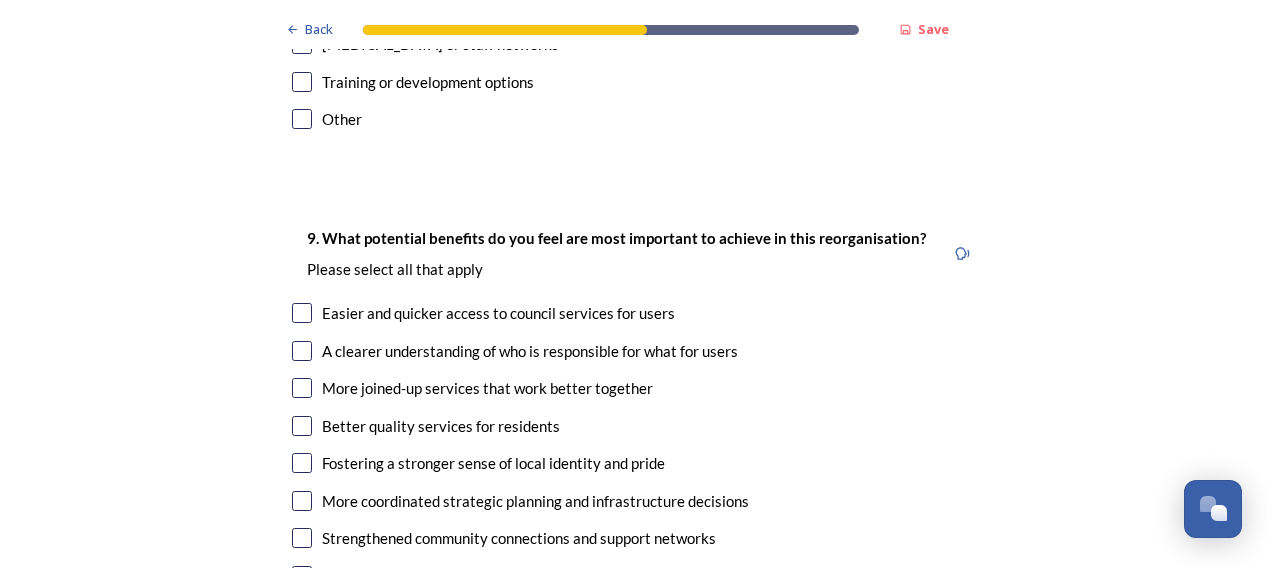 click at bounding box center (302, 313) 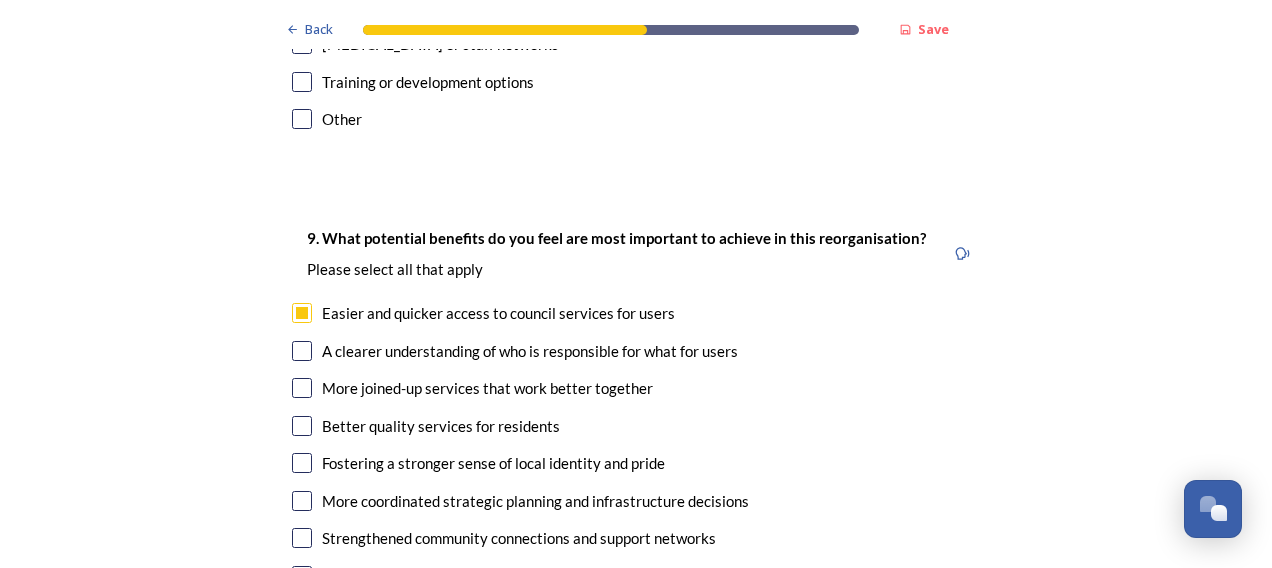 click at bounding box center [302, 351] 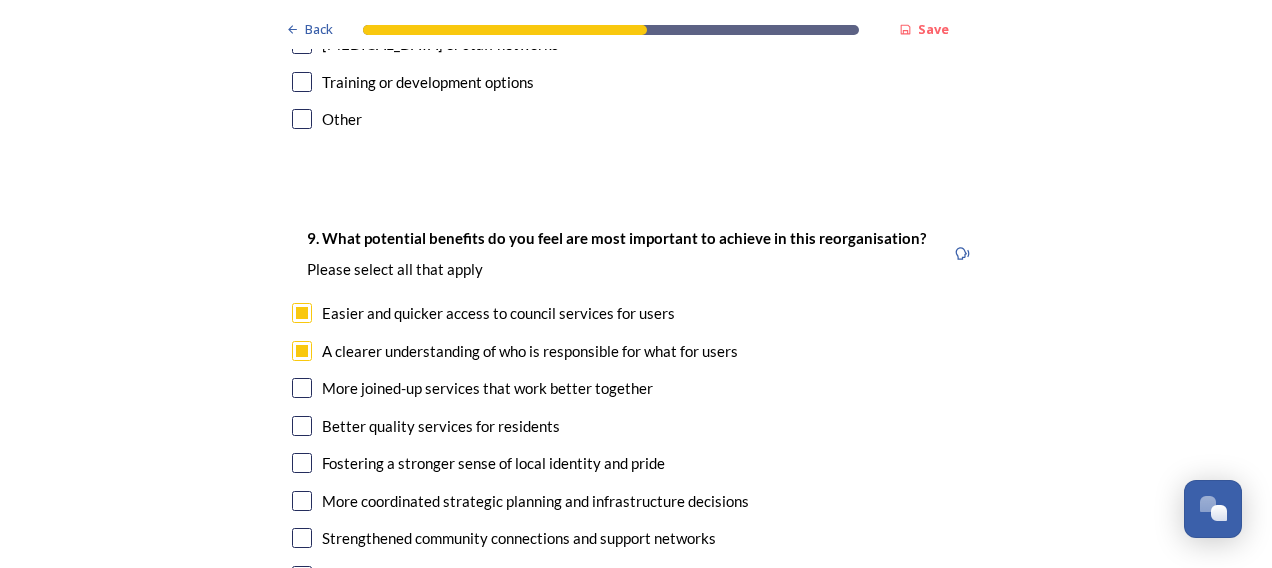 click at bounding box center [302, 426] 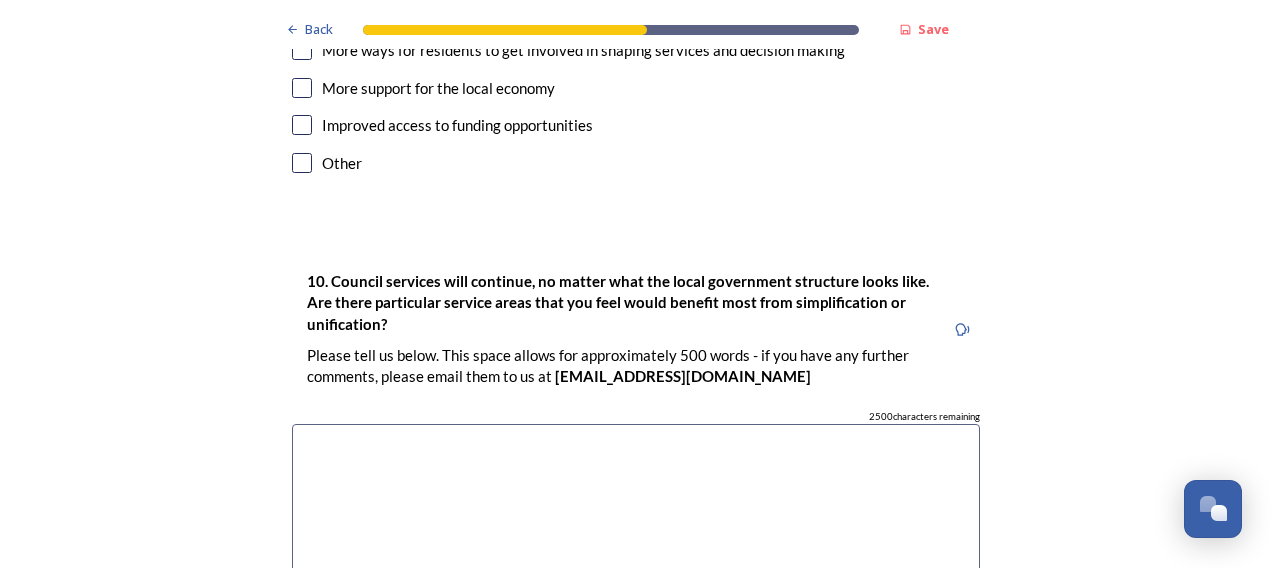 scroll, scrollTop: 5500, scrollLeft: 0, axis: vertical 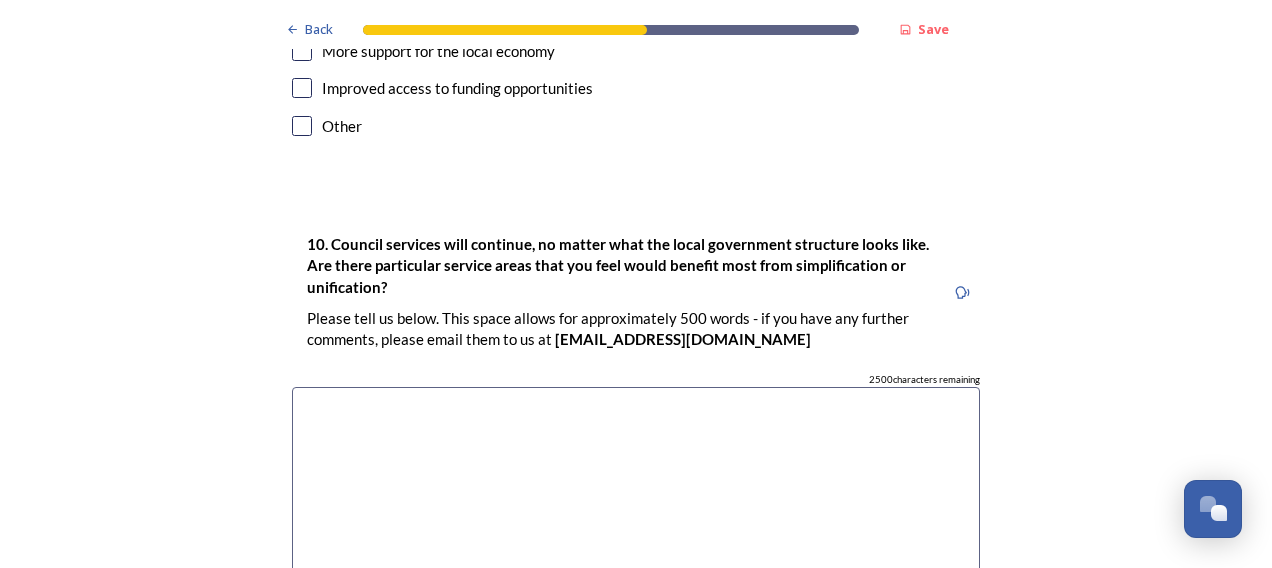 click at bounding box center (636, 499) 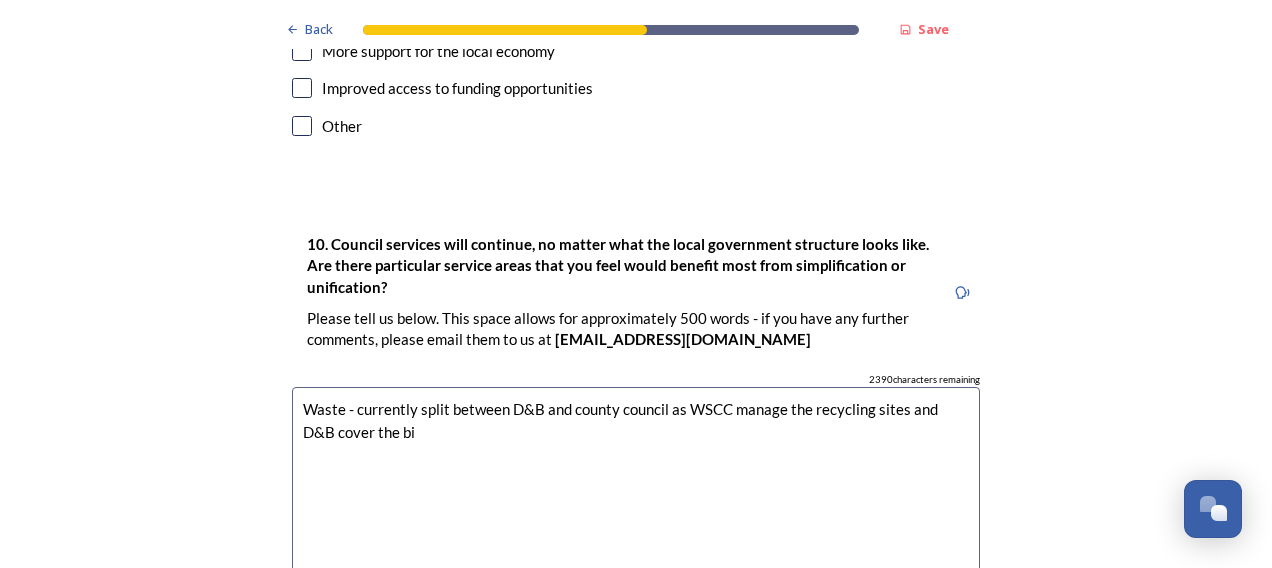 drag, startPoint x: 428, startPoint y: 332, endPoint x: 296, endPoint y: 300, distance: 135.82341 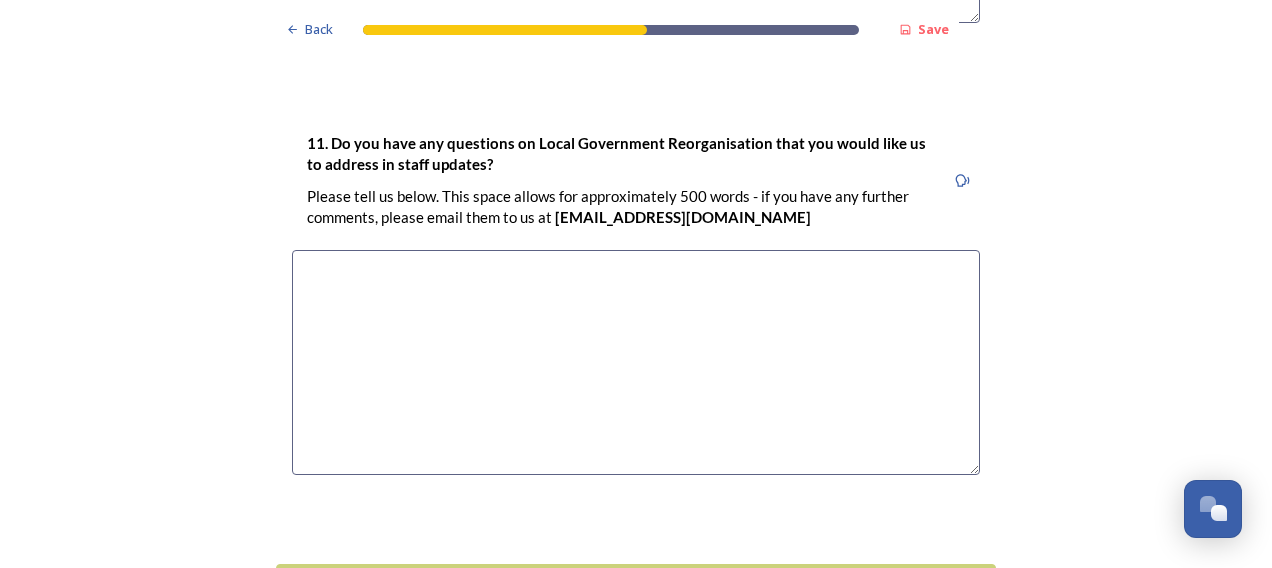 scroll, scrollTop: 6100, scrollLeft: 0, axis: vertical 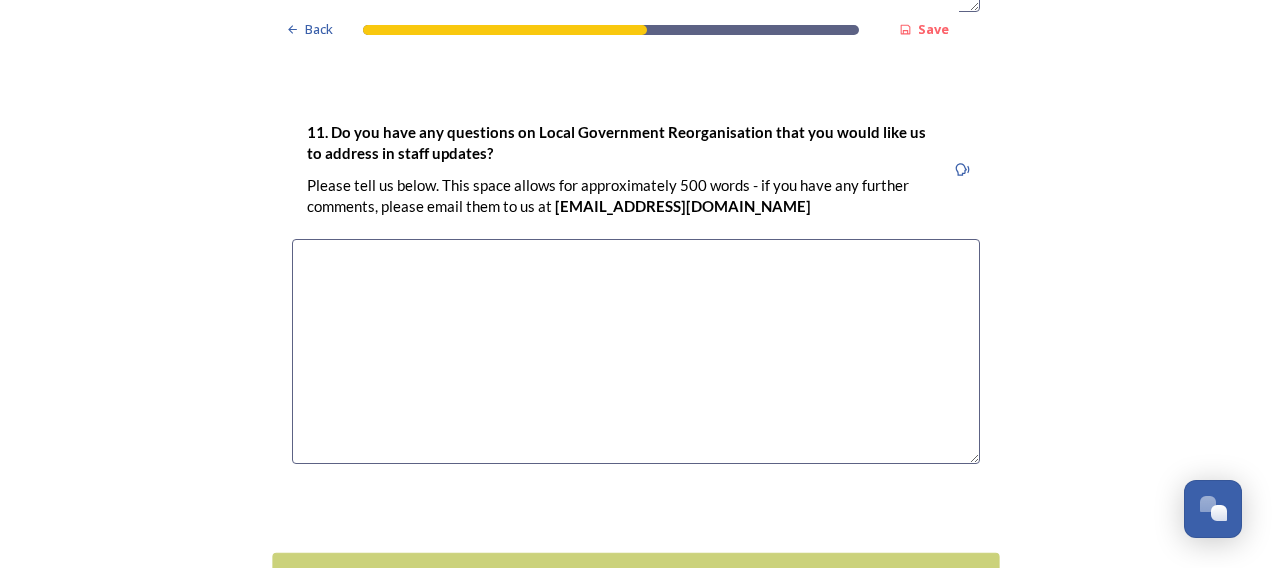 type on "Simplifying things for our customers can only be a good thing" 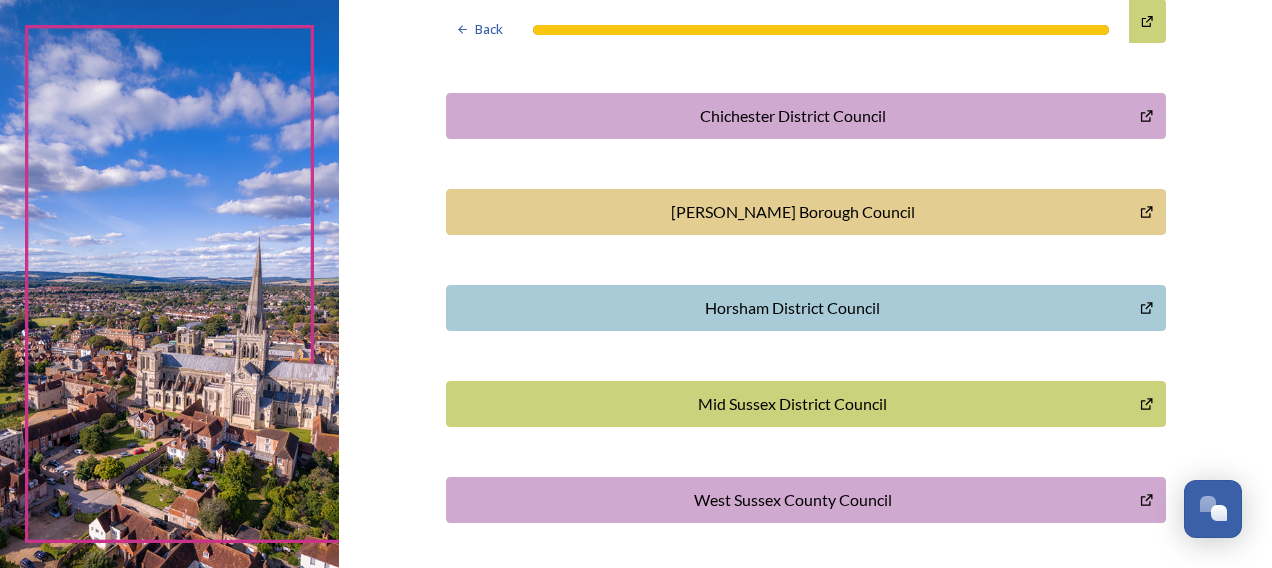 scroll, scrollTop: 716, scrollLeft: 0, axis: vertical 